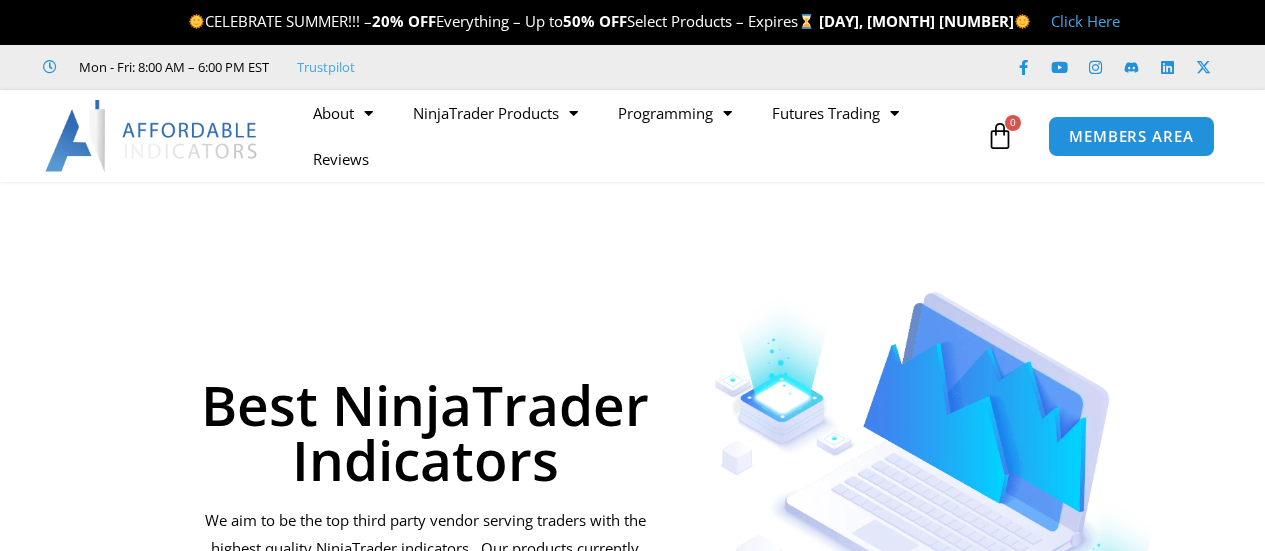 scroll, scrollTop: 0, scrollLeft: 0, axis: both 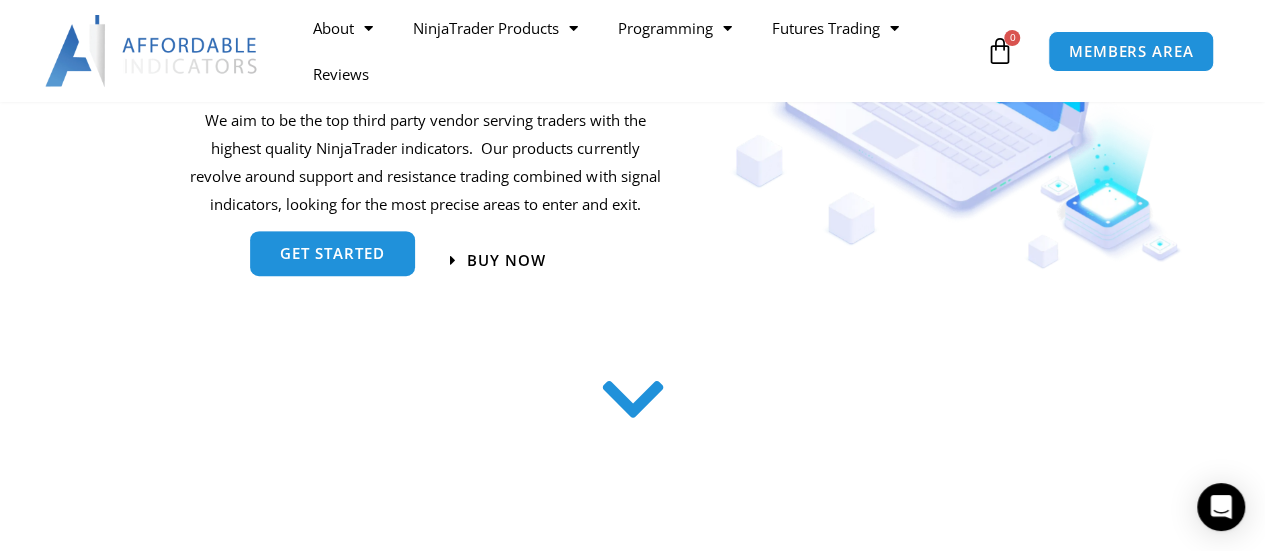 click on "get started" at bounding box center [332, 253] 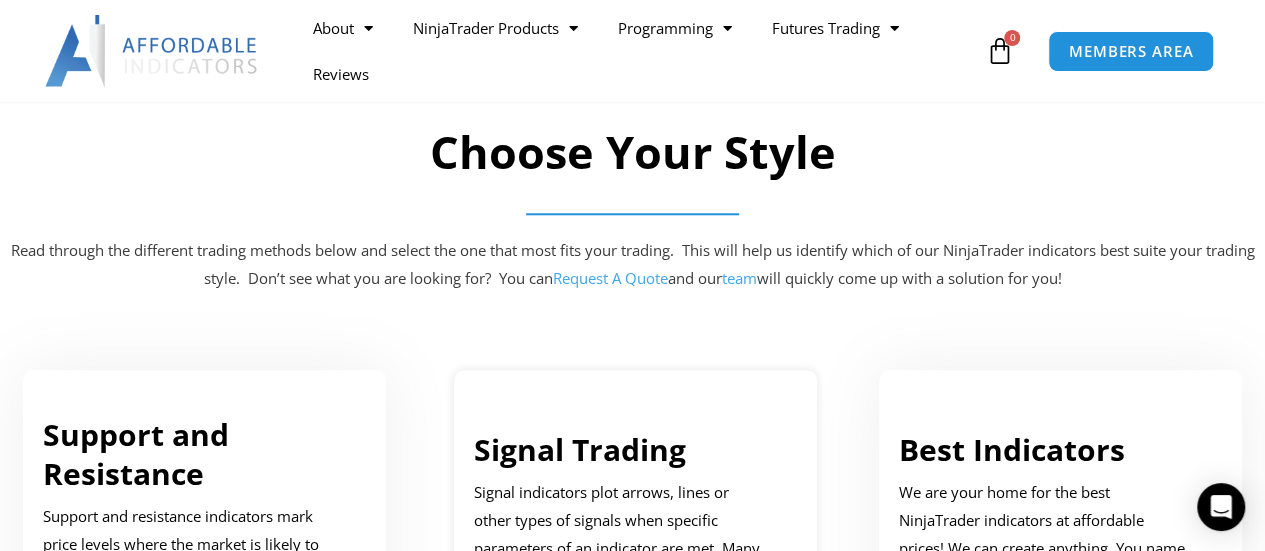 scroll, scrollTop: 1098, scrollLeft: 0, axis: vertical 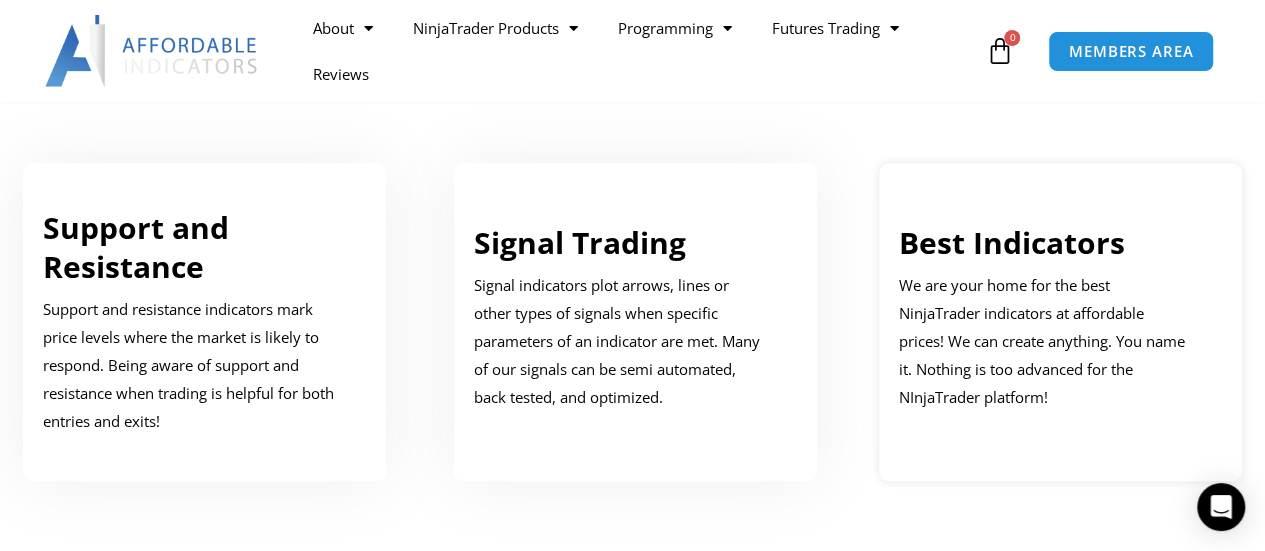 click on "We are your home for the best NinjaTrader indicators at affordable prices! We can create anything. You name it. Nothing is too advanced for the NInjaTrader platform!" at bounding box center [1046, 341] 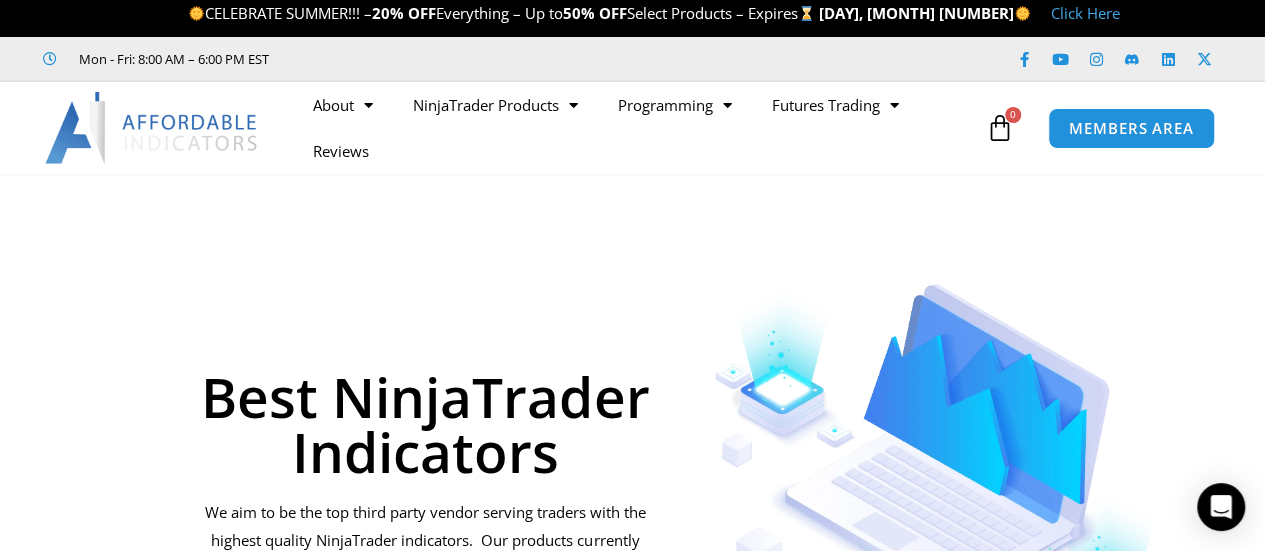scroll, scrollTop: 0, scrollLeft: 0, axis: both 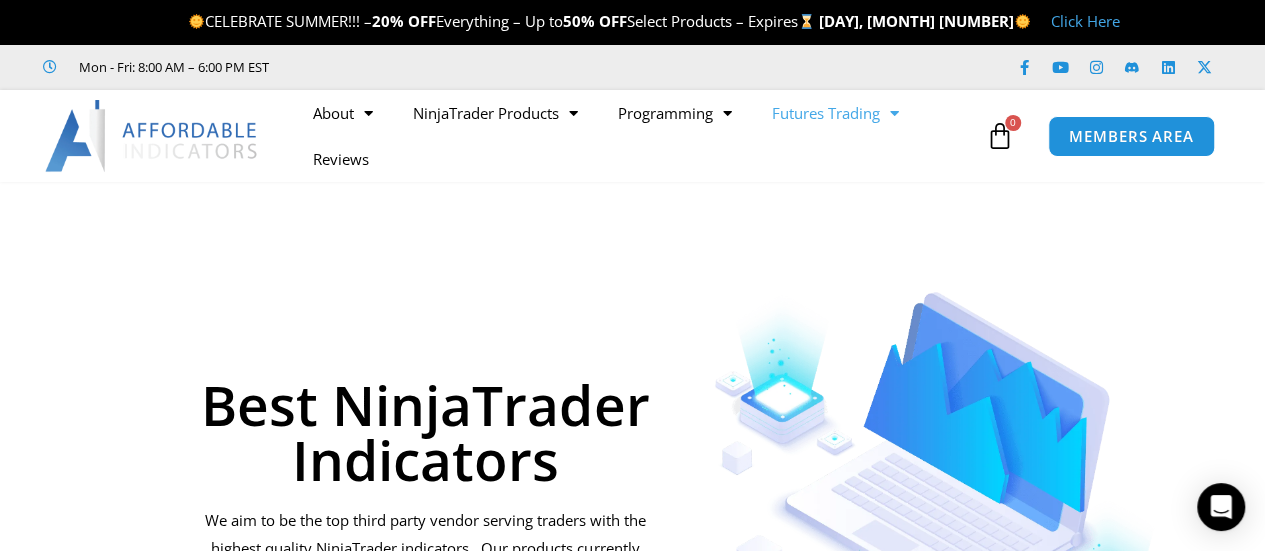 click on "Futures Trading" 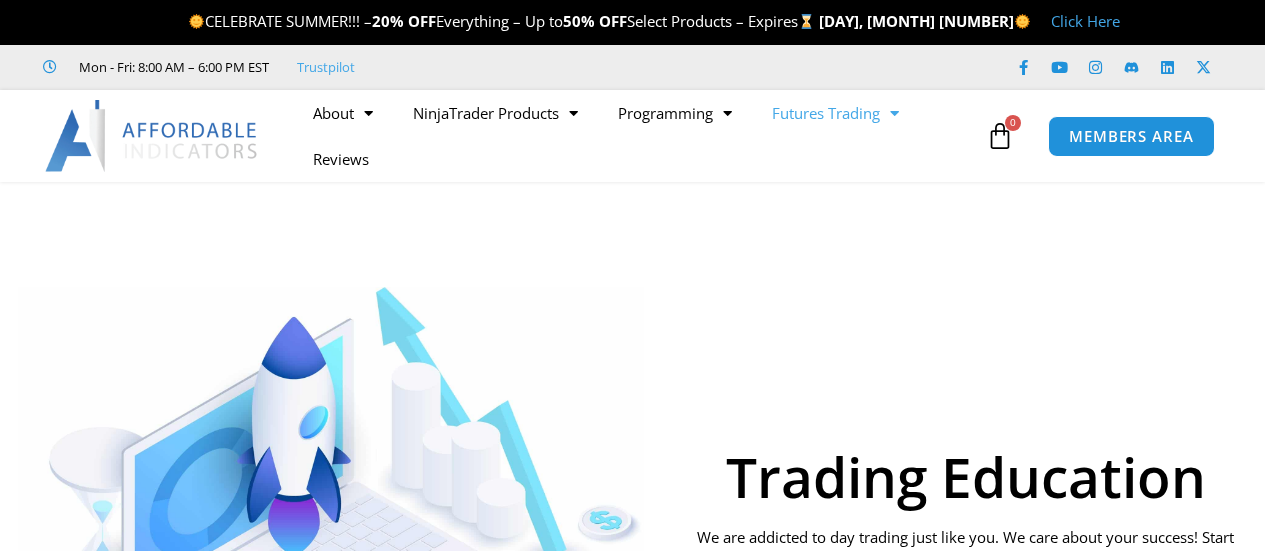 scroll, scrollTop: 0, scrollLeft: 0, axis: both 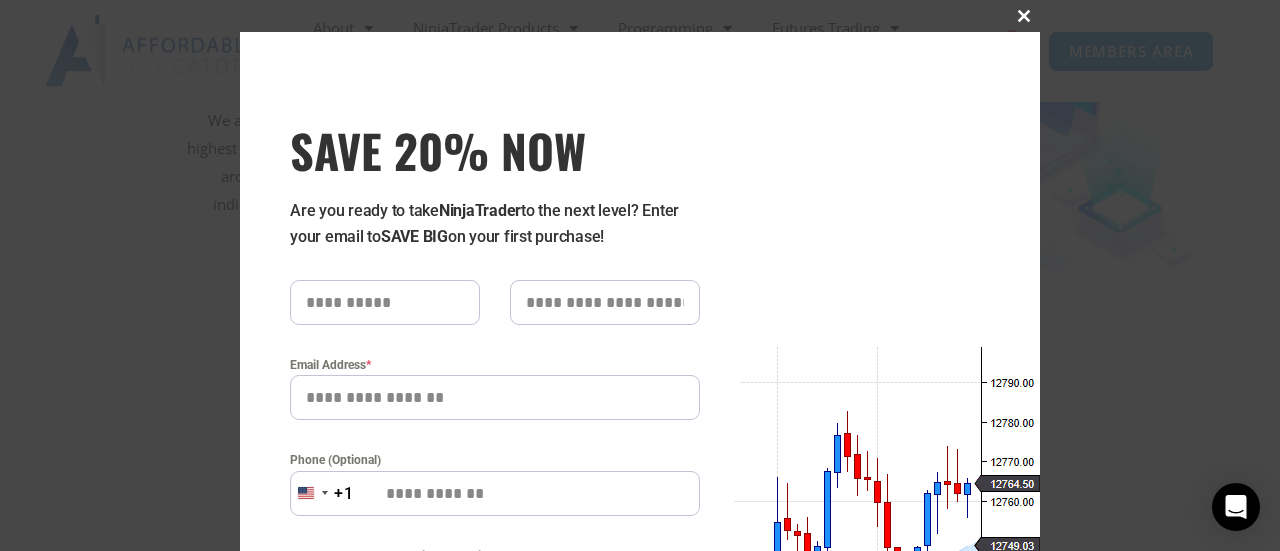 click at bounding box center [1024, 16] 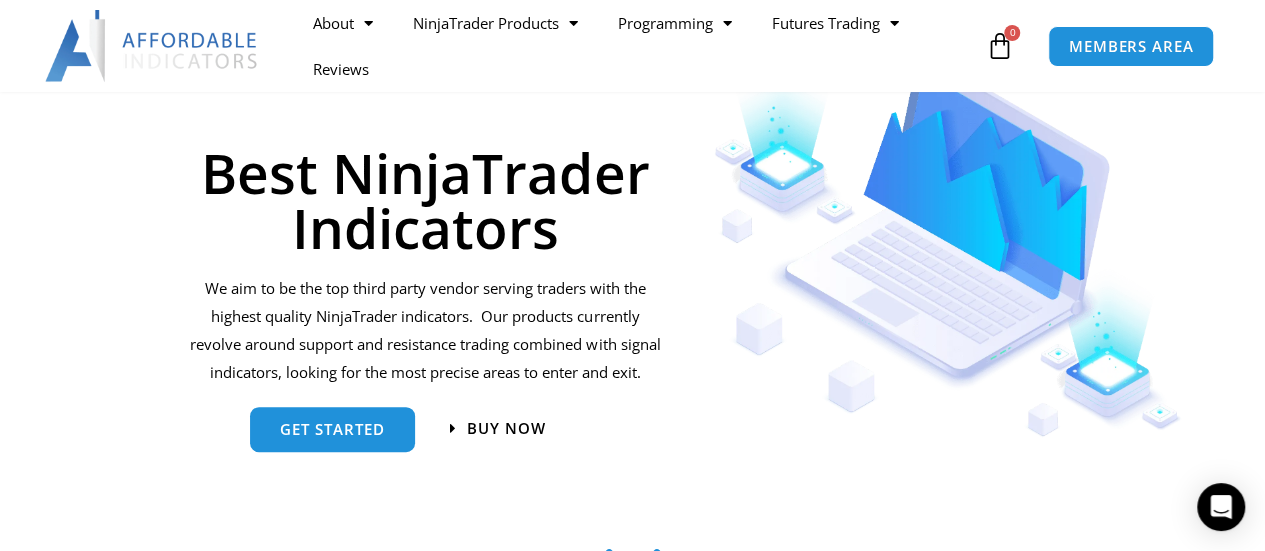 scroll, scrollTop: 200, scrollLeft: 0, axis: vertical 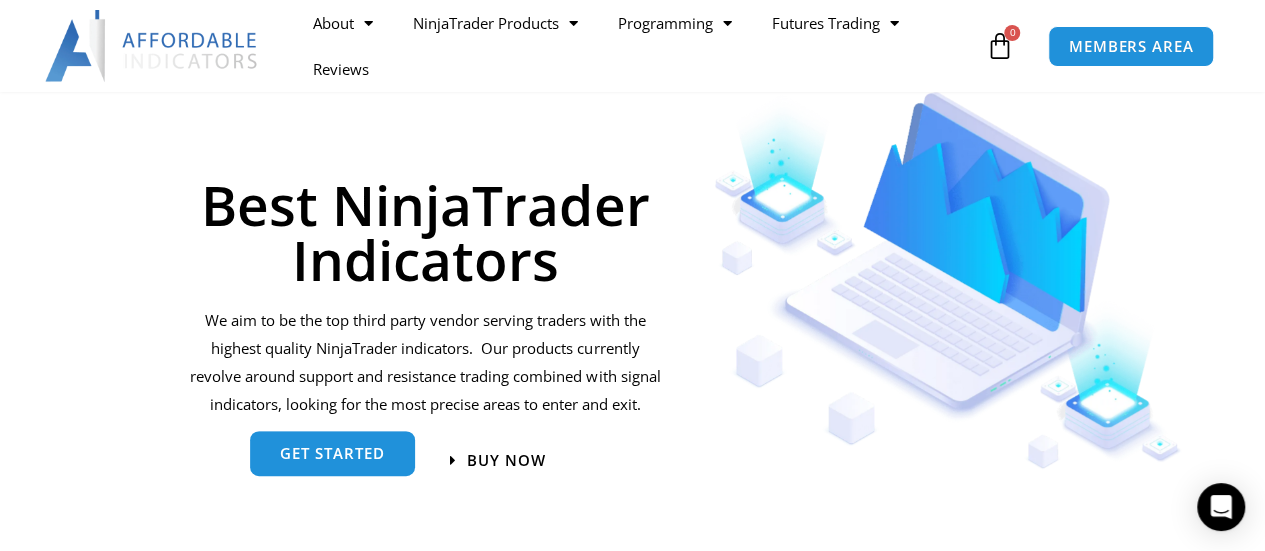 click on "get started" at bounding box center [332, 453] 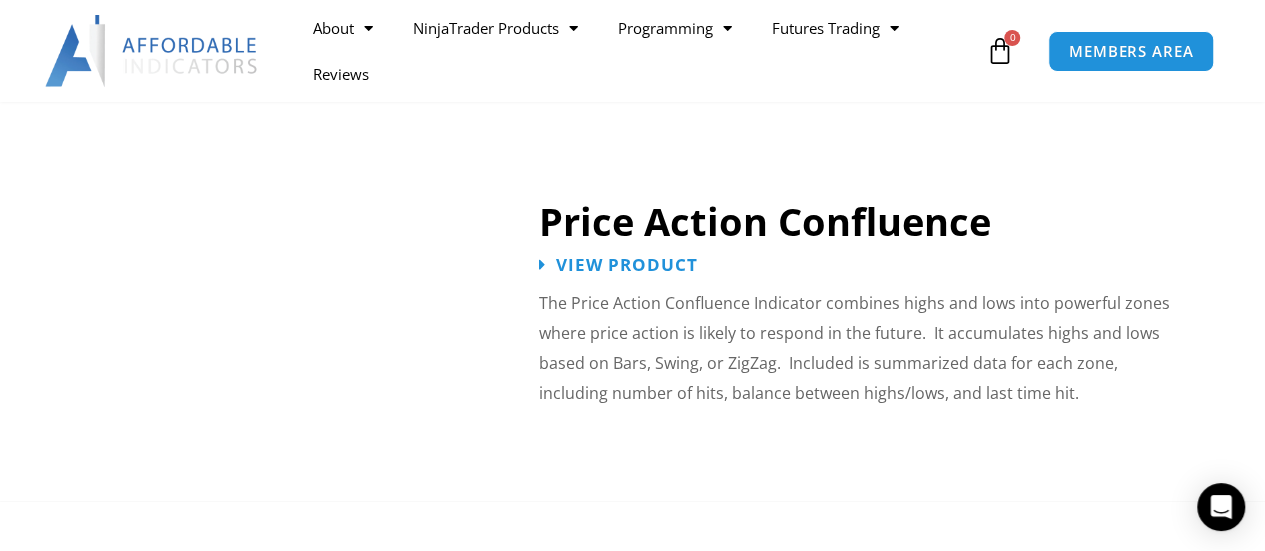 scroll, scrollTop: 2600, scrollLeft: 0, axis: vertical 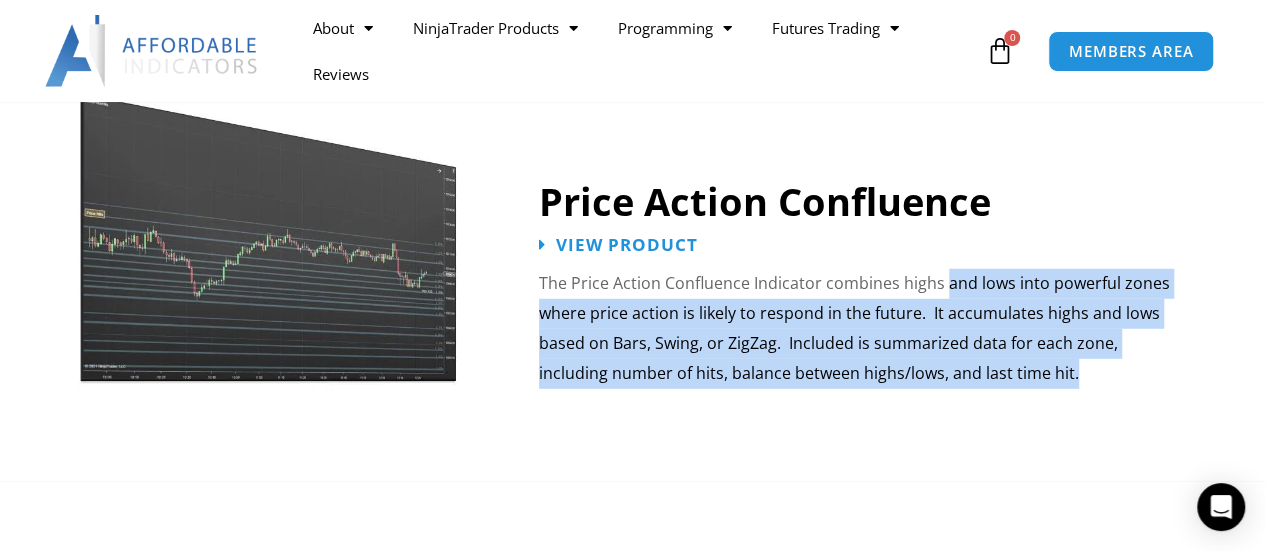 drag, startPoint x: 948, startPoint y: 267, endPoint x: 1072, endPoint y: 359, distance: 154.40207 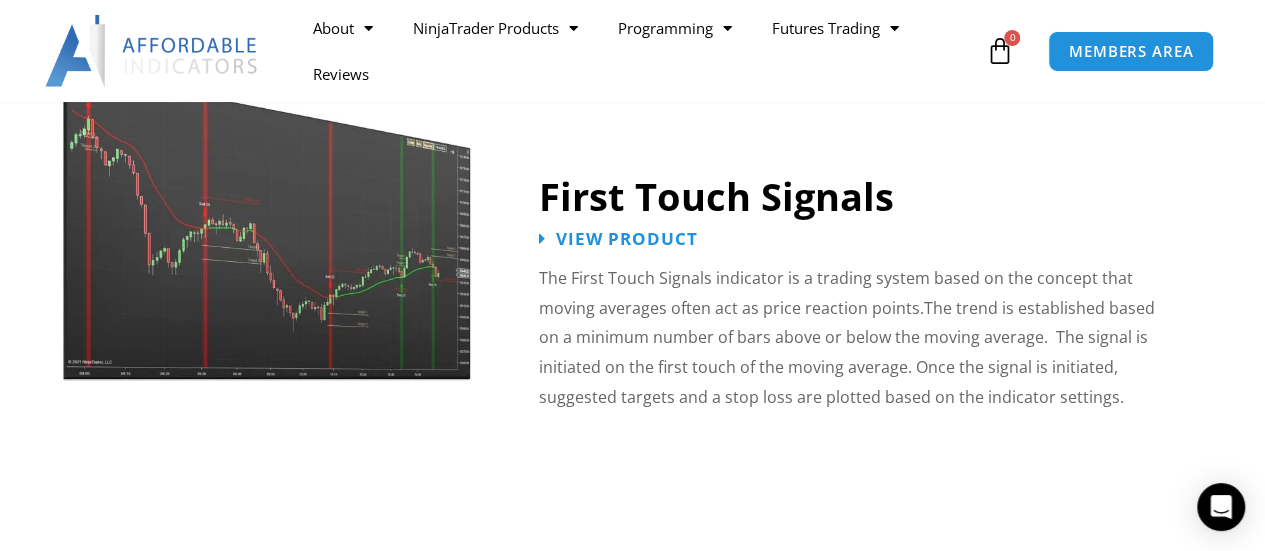 scroll, scrollTop: 3200, scrollLeft: 0, axis: vertical 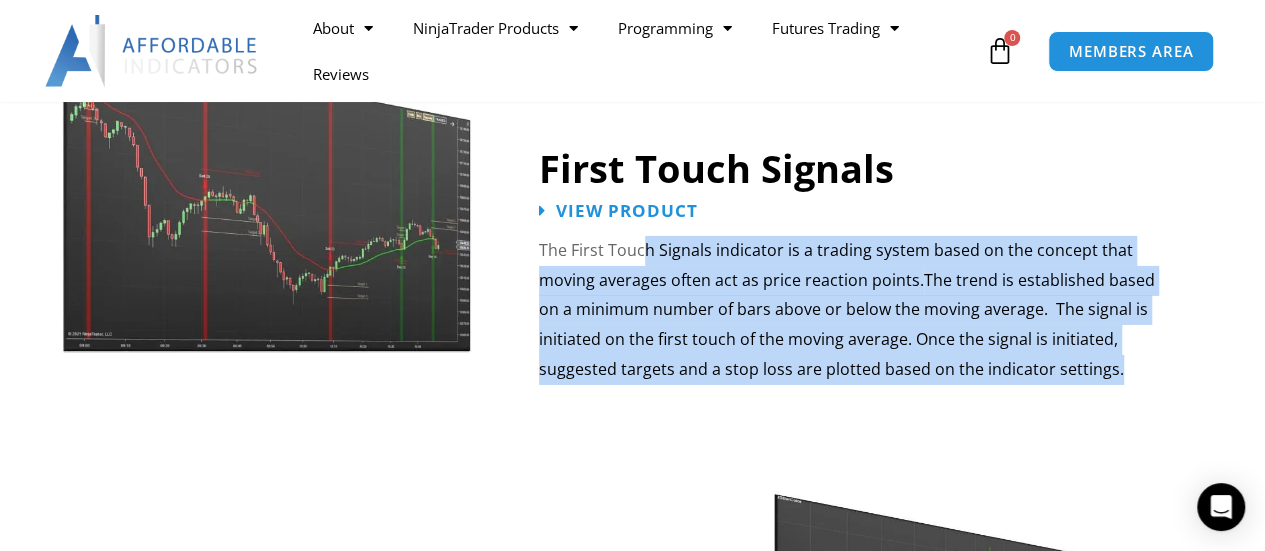 drag, startPoint x: 642, startPoint y: 227, endPoint x: 1119, endPoint y: 335, distance: 489.0736 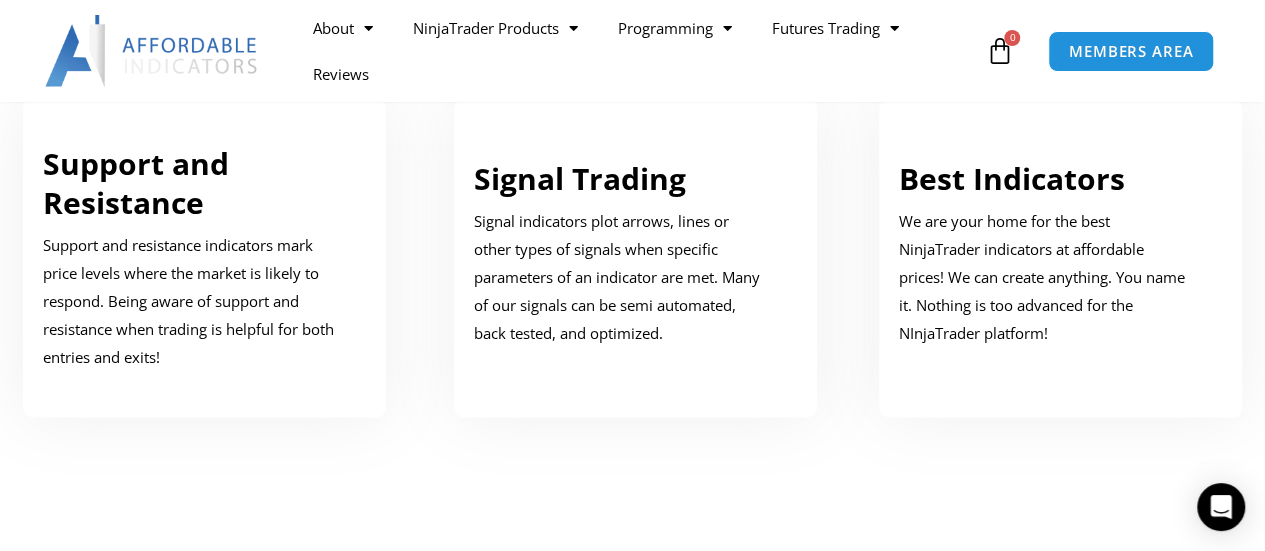scroll, scrollTop: 1100, scrollLeft: 0, axis: vertical 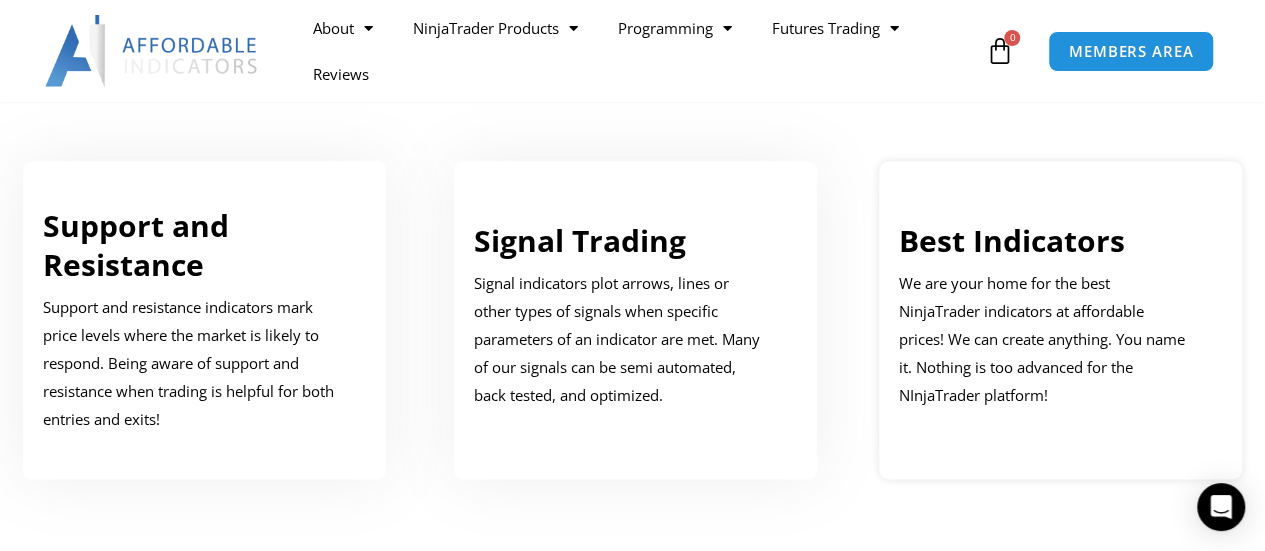 click on "We are your home for the best NinjaTrader indicators at affordable prices! We can create anything. You name it. Nothing is too advanced for the NInjaTrader platform!" at bounding box center (1046, 339) 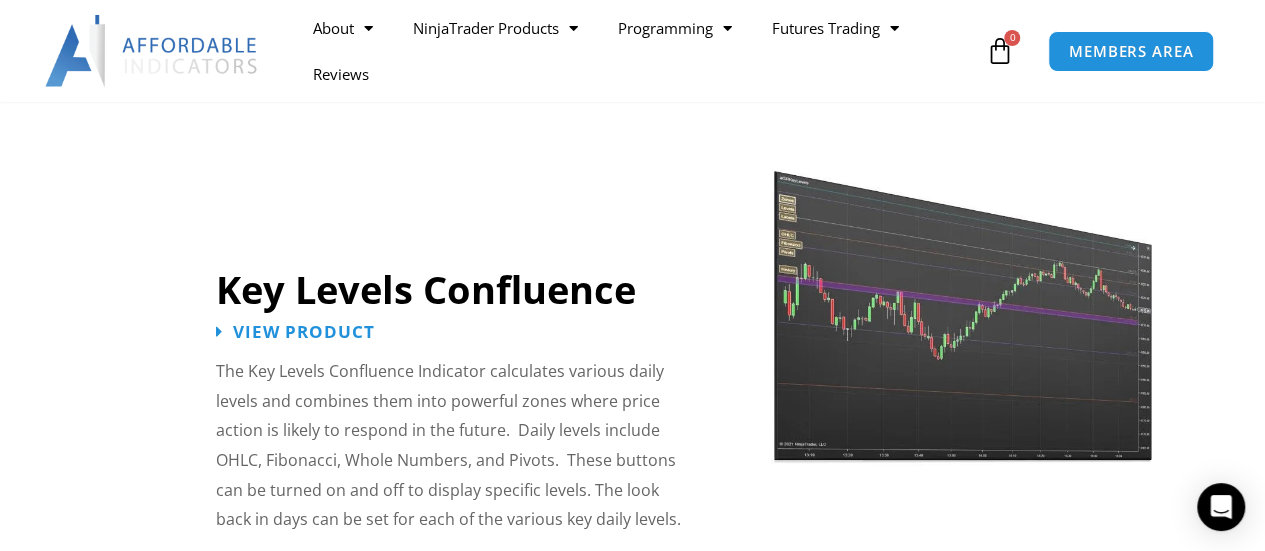 scroll, scrollTop: 2100, scrollLeft: 0, axis: vertical 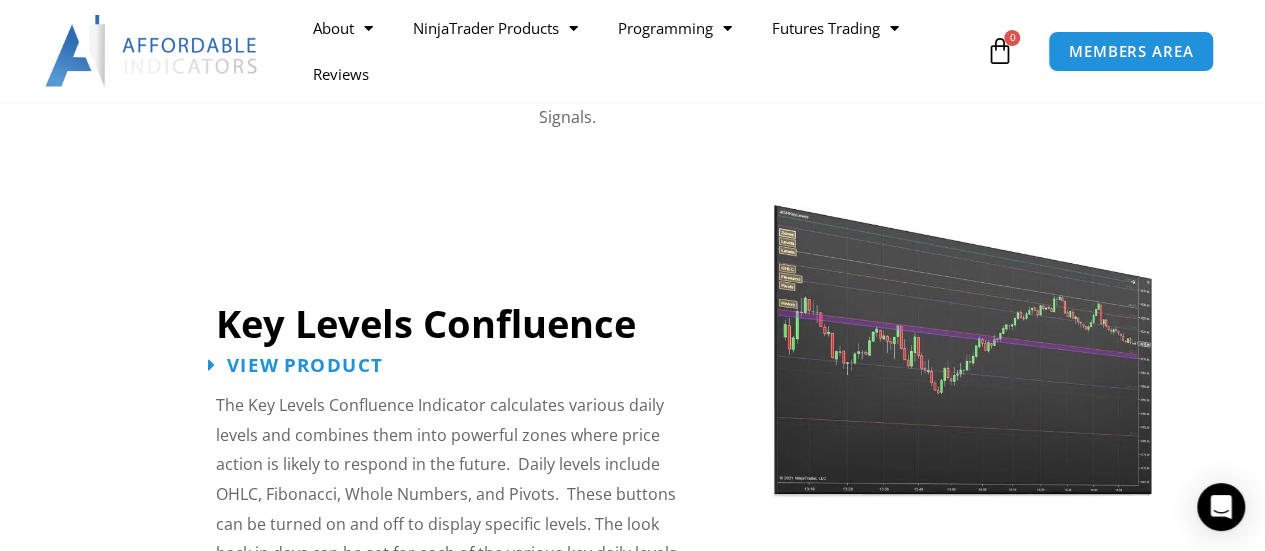 click on "View Product" at bounding box center (305, 365) 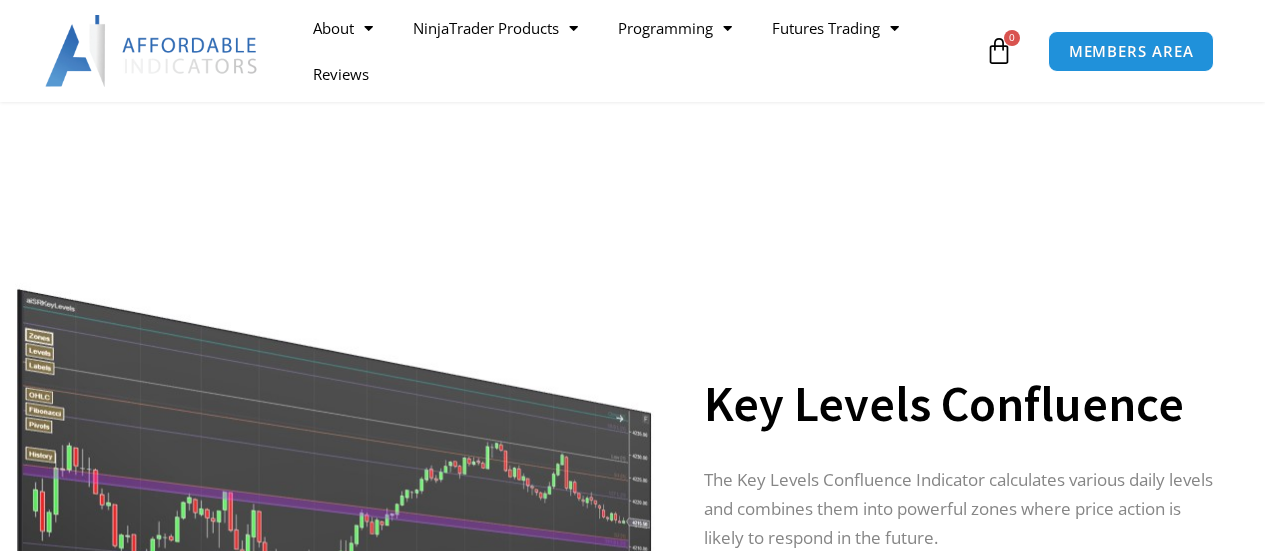 scroll, scrollTop: 400, scrollLeft: 0, axis: vertical 